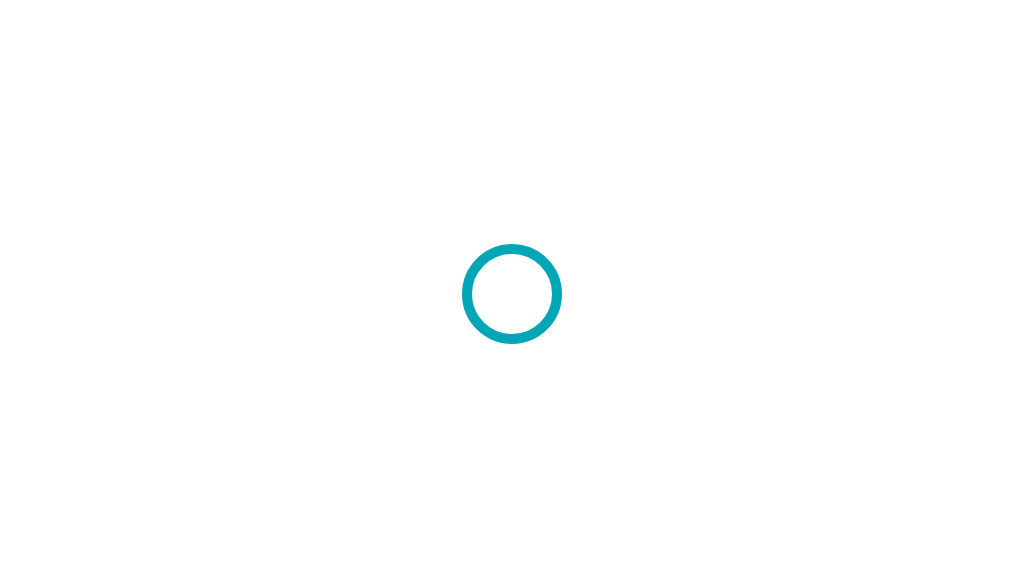 scroll, scrollTop: 0, scrollLeft: 0, axis: both 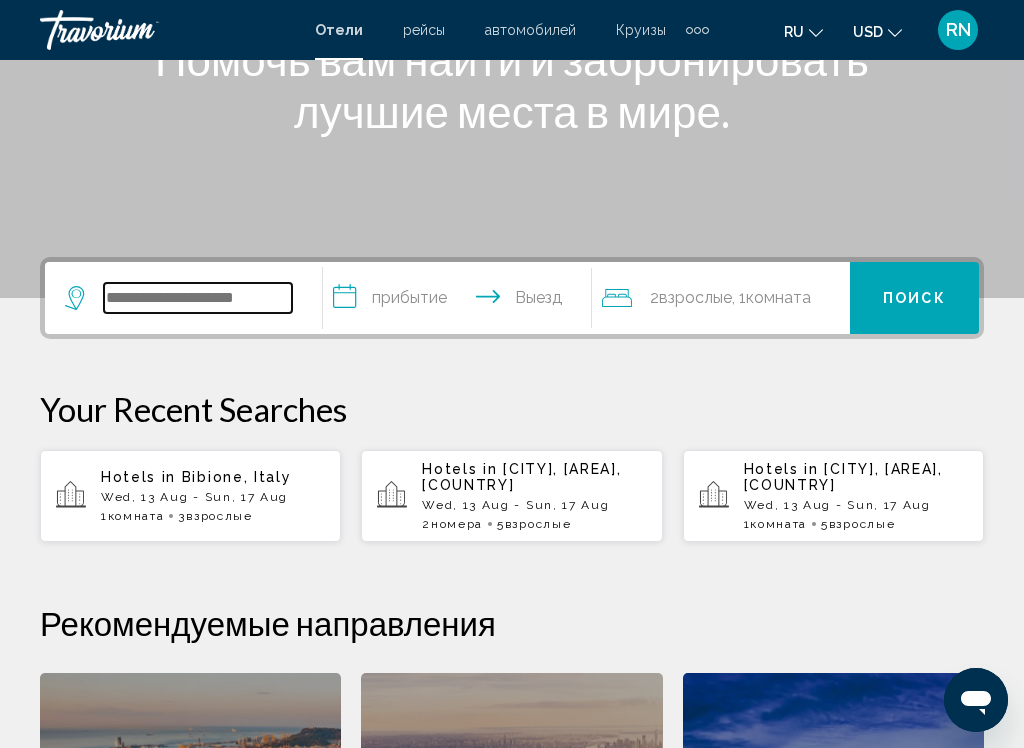click at bounding box center [198, 298] 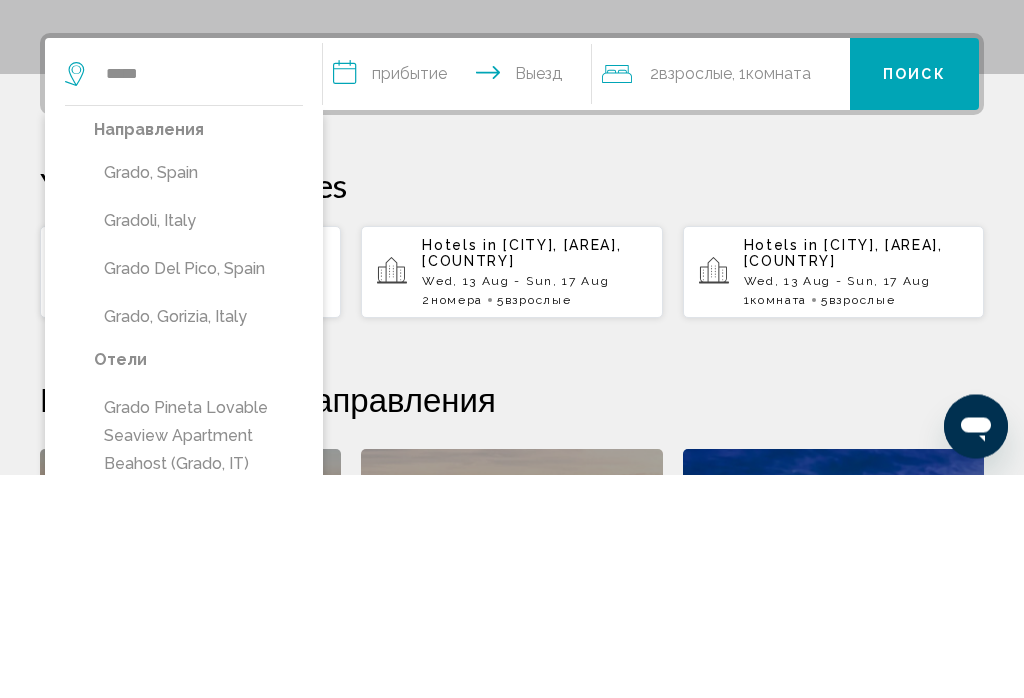 click on "Gradoli, Italy" at bounding box center [198, 445] 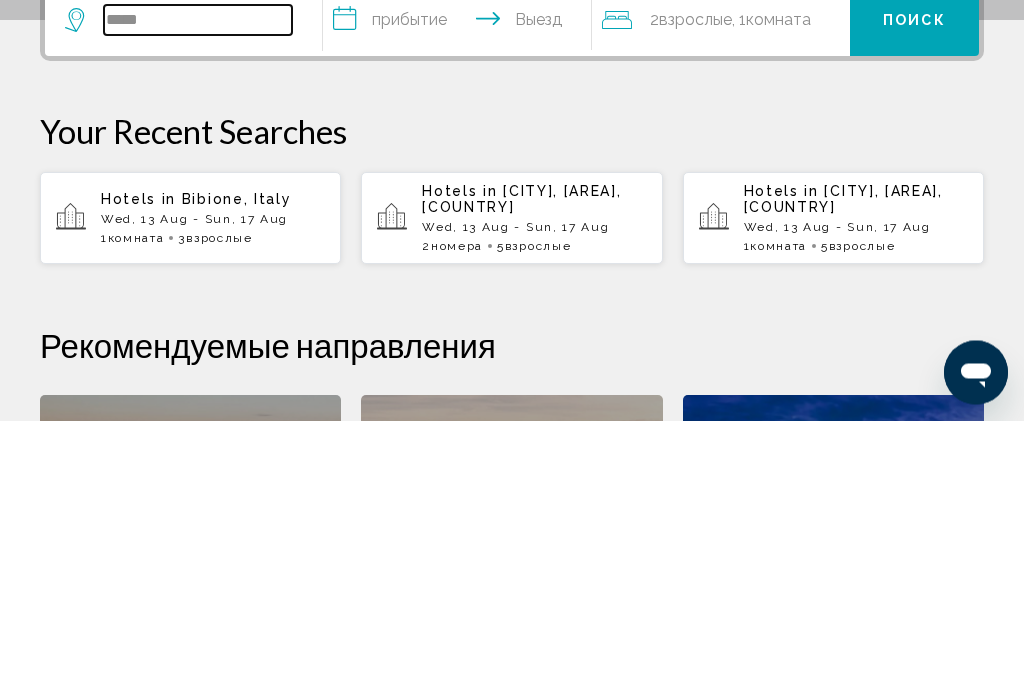type on "*****" 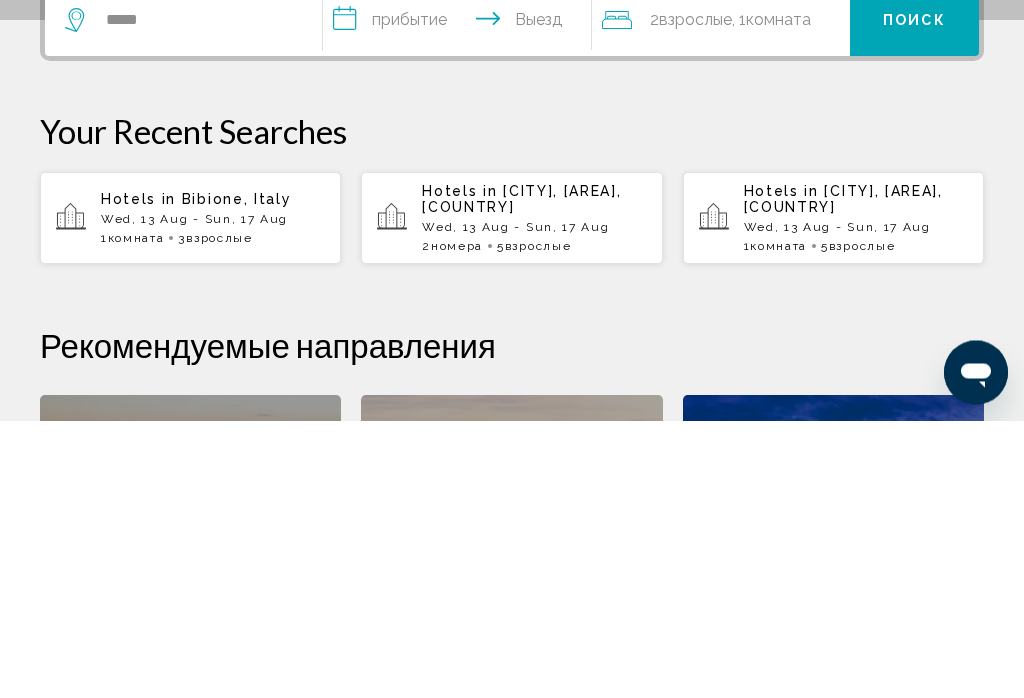 click on "Wed, 13 Aug - Sun, 17 Aug" at bounding box center (534, 505) 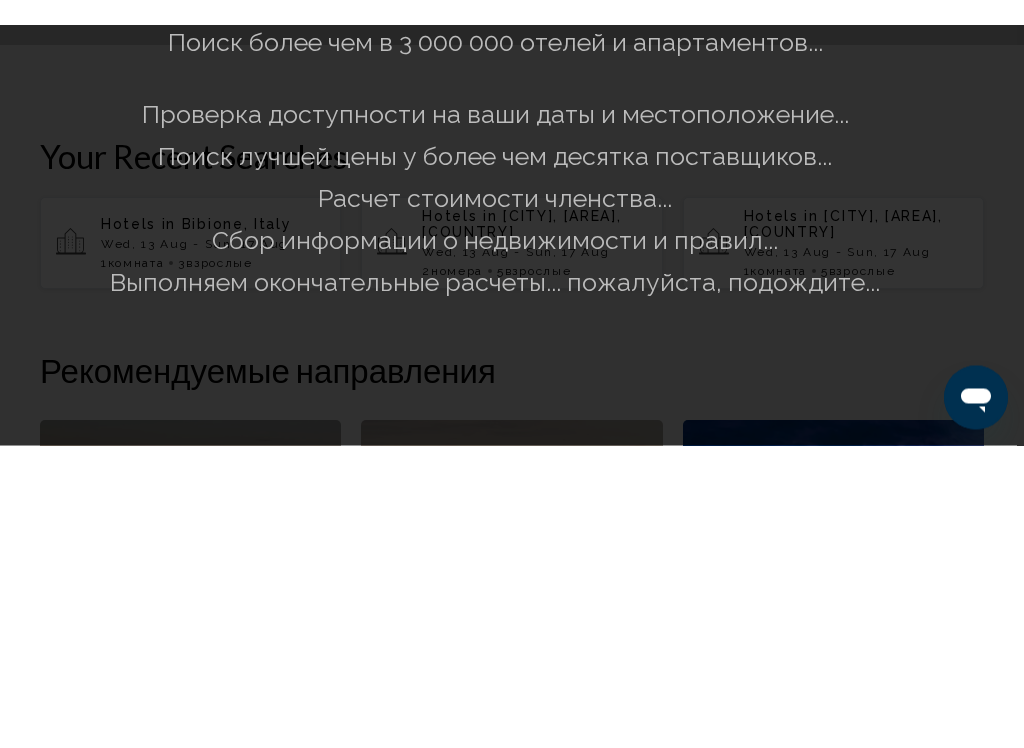 scroll, scrollTop: 580, scrollLeft: 0, axis: vertical 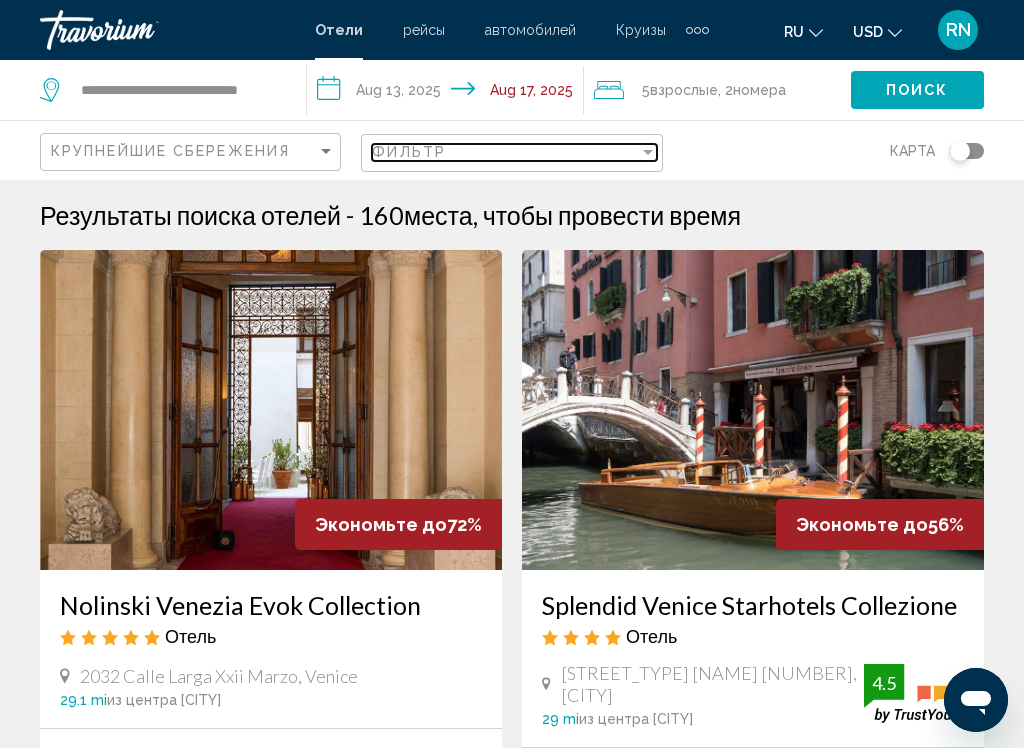 click on "Фильтр" at bounding box center [505, 152] 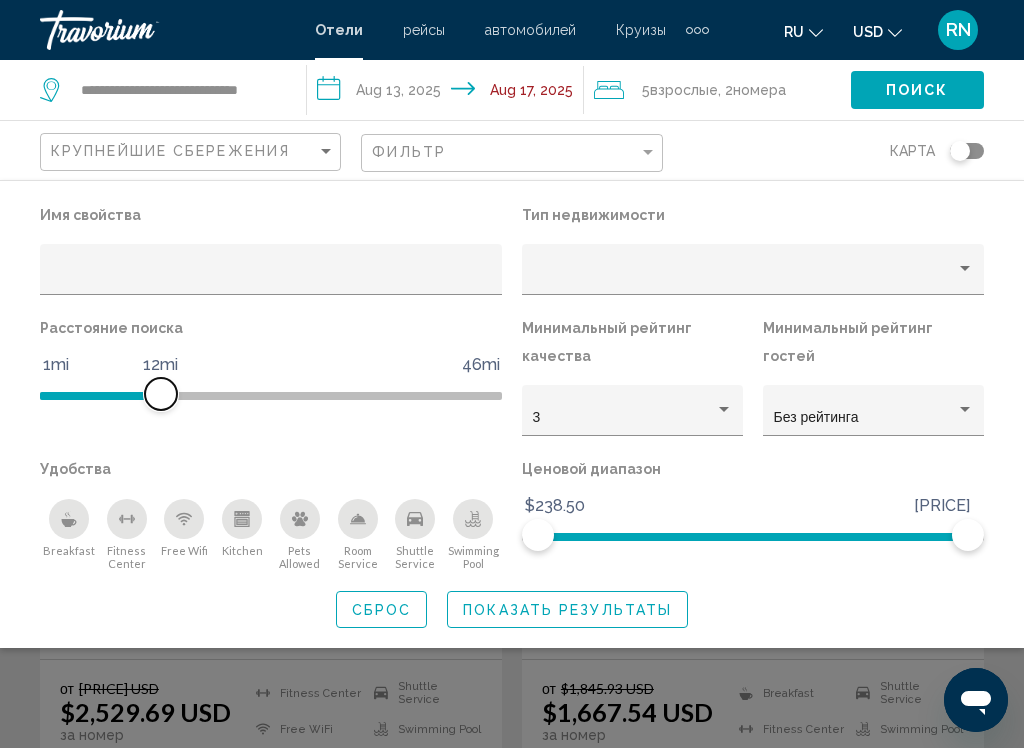 scroll, scrollTop: 89, scrollLeft: 0, axis: vertical 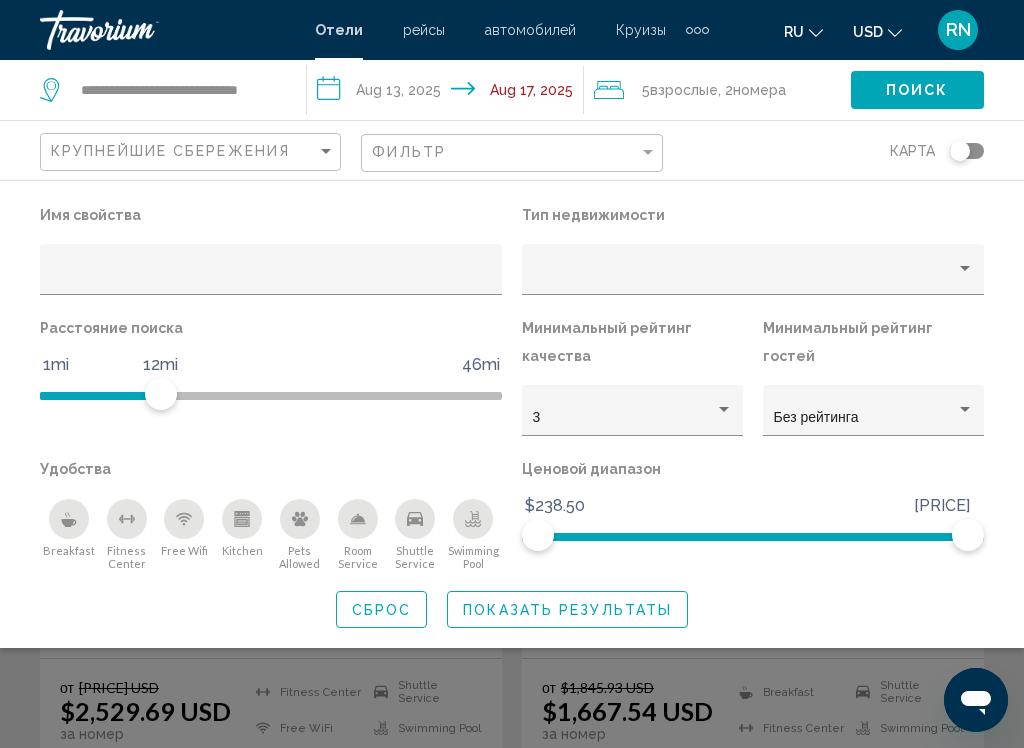 click 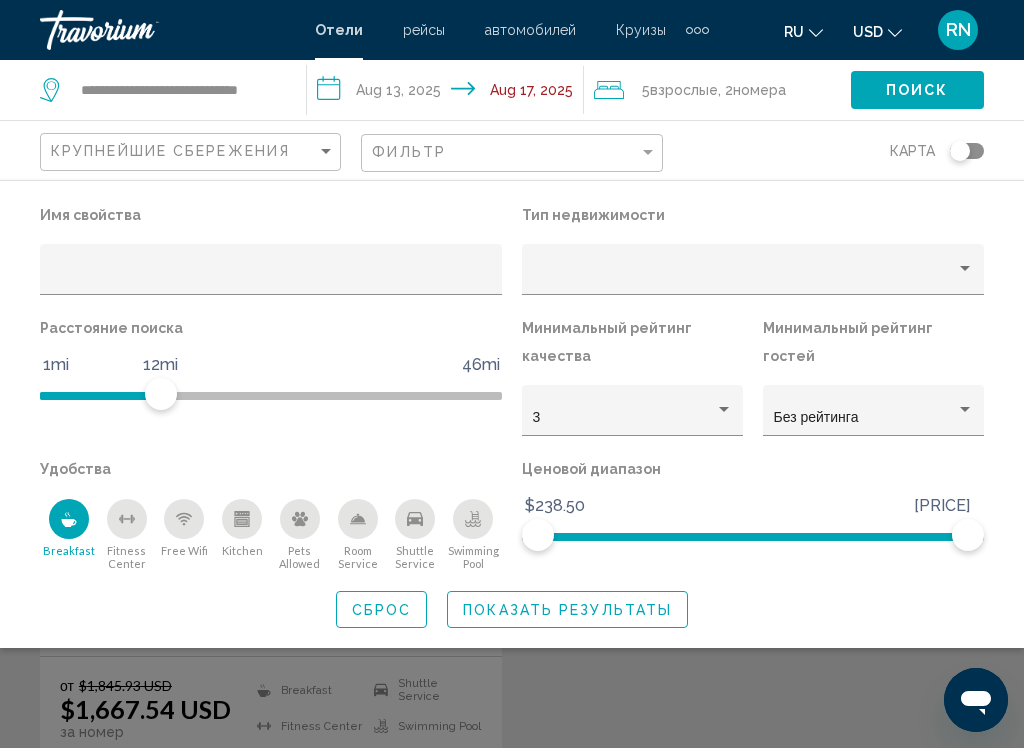 click on "Взрослые" 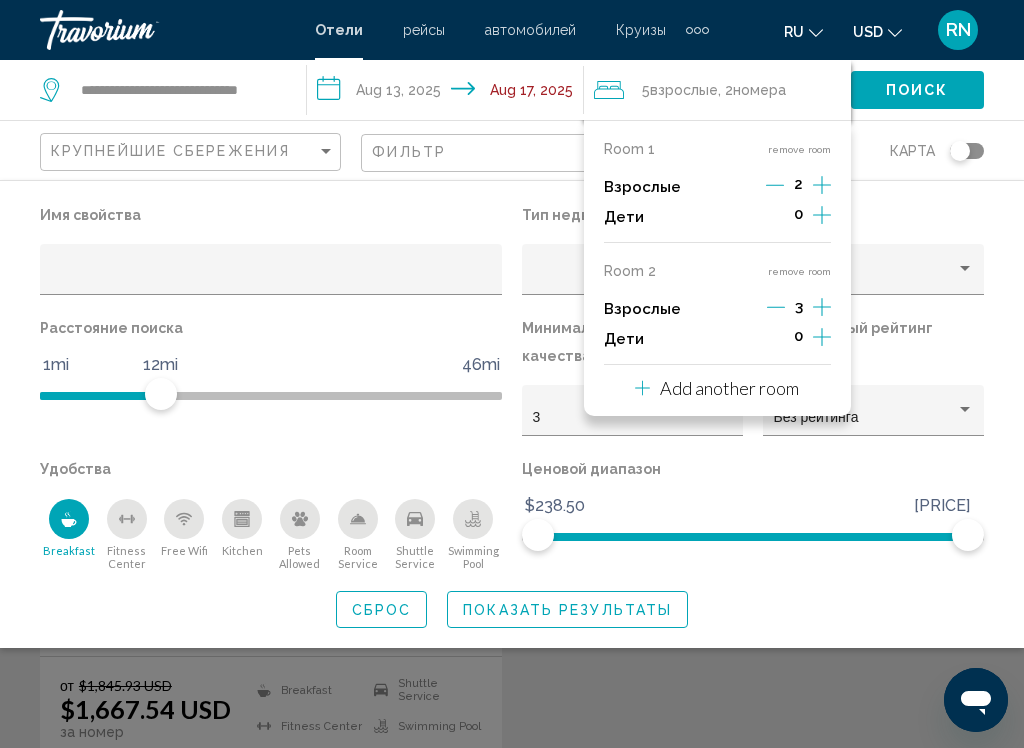 click on "remove room" at bounding box center [799, 271] 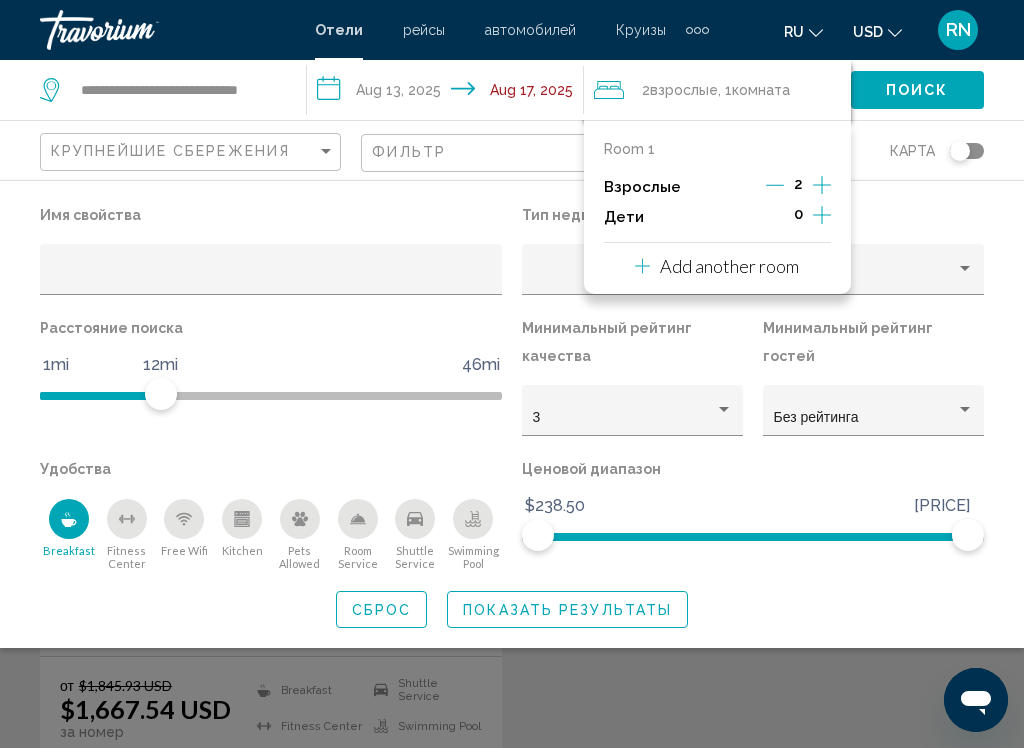 click on "Add another room" at bounding box center (729, 266) 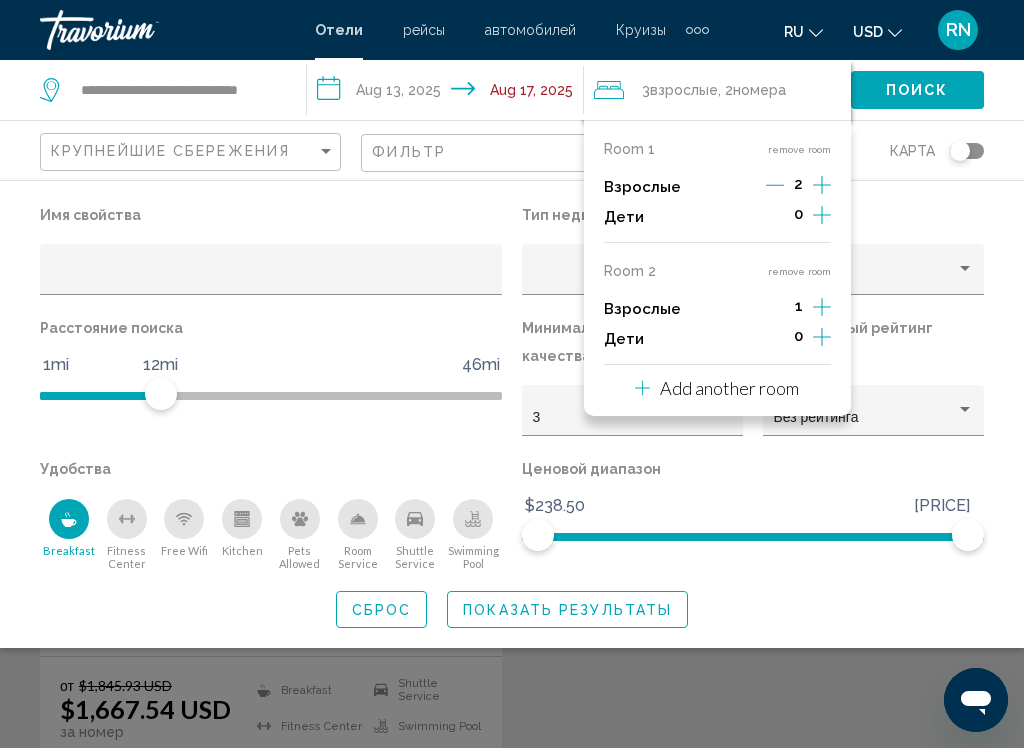 click 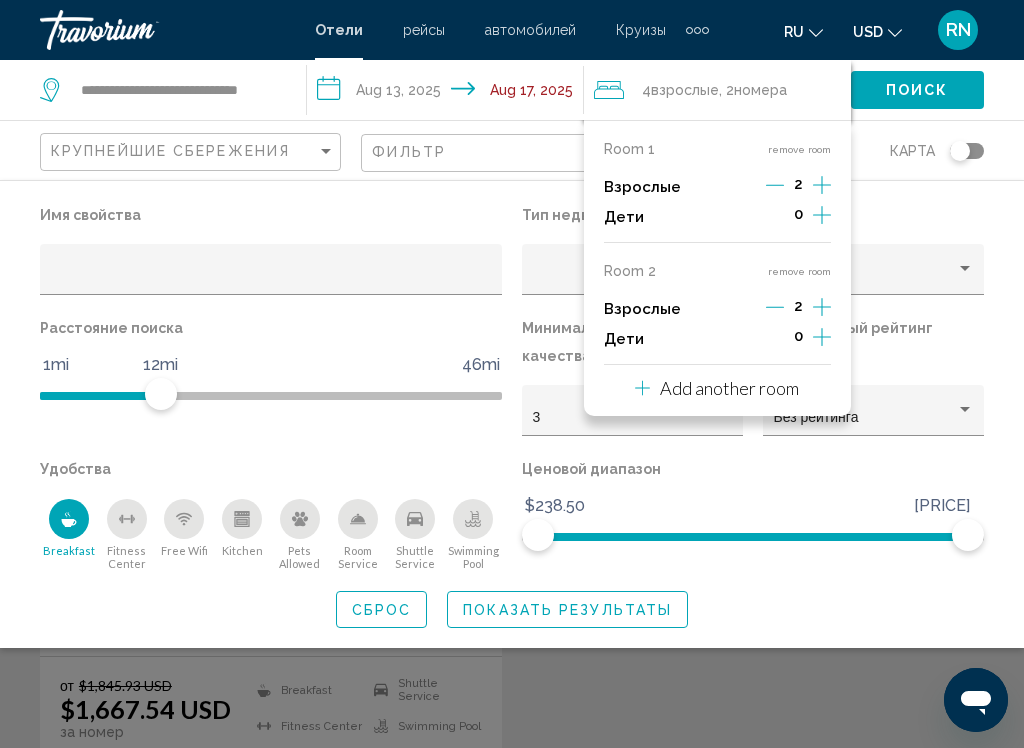 click on "Add another room" at bounding box center (717, 388) 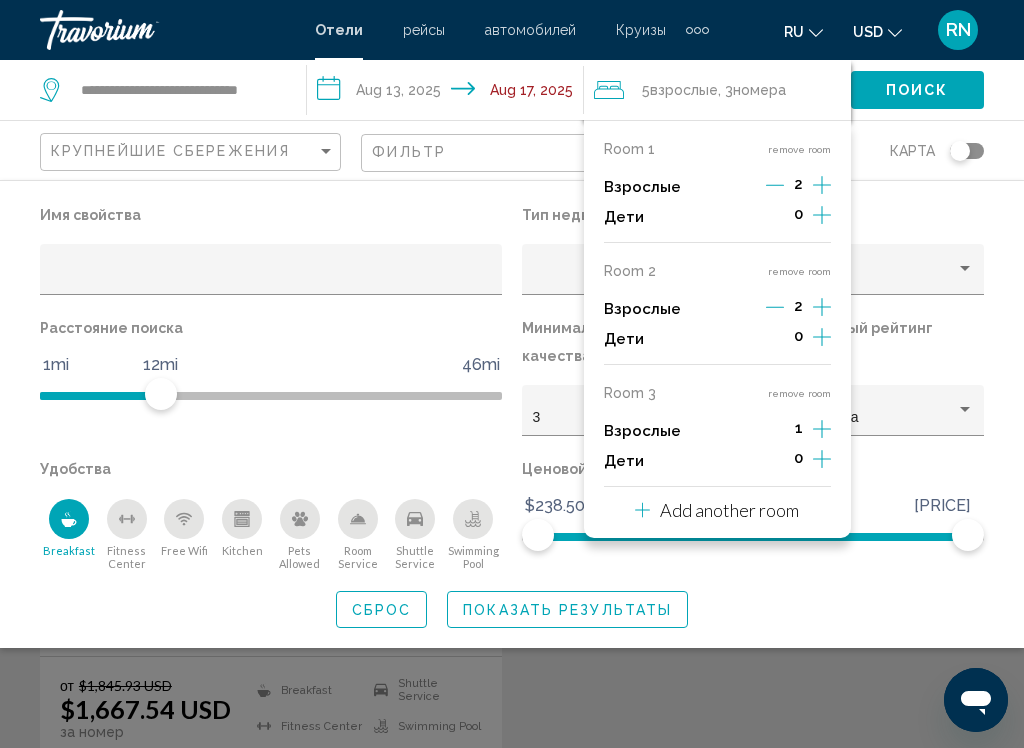 click 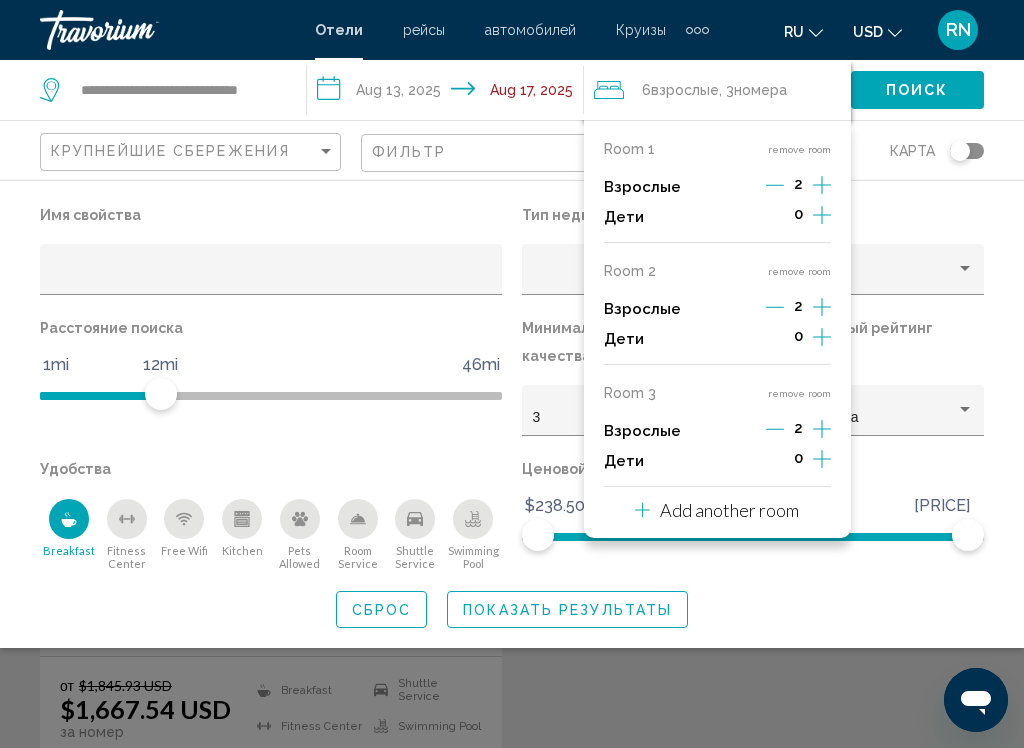 click on "Показать результаты" 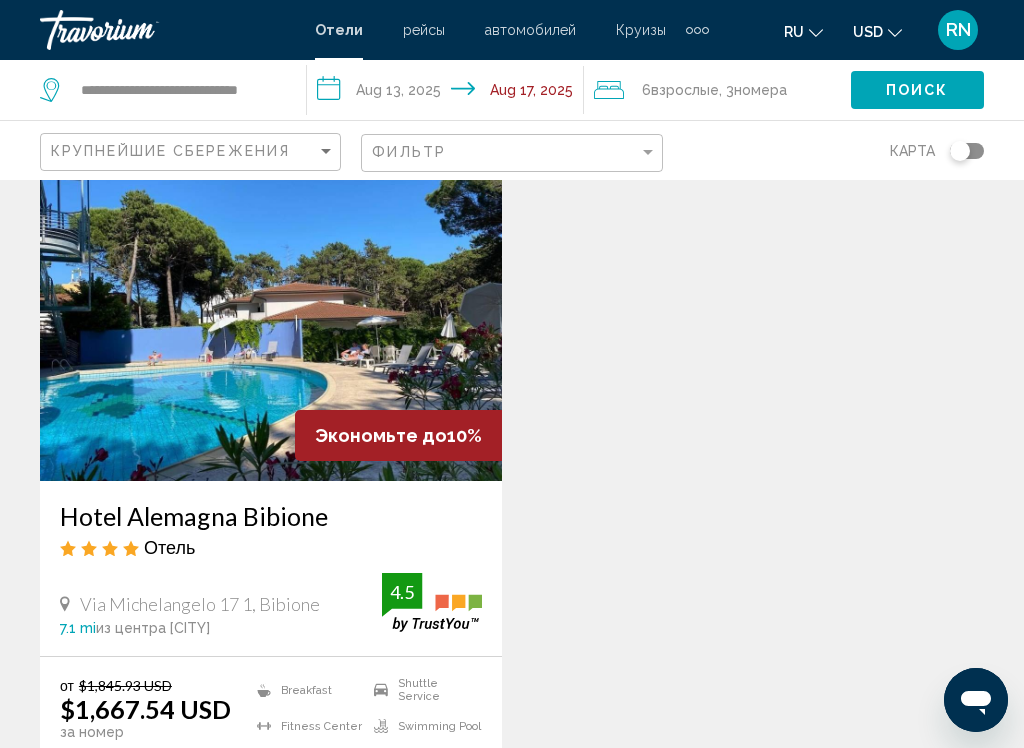 click on "USD" 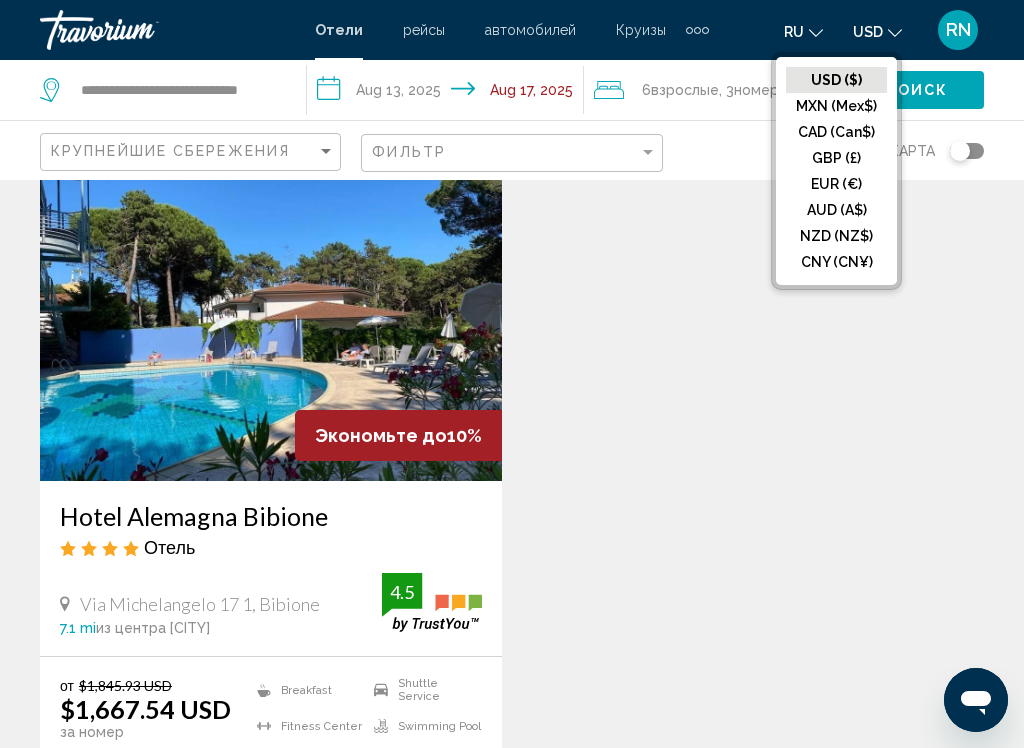click on "EUR (€)" 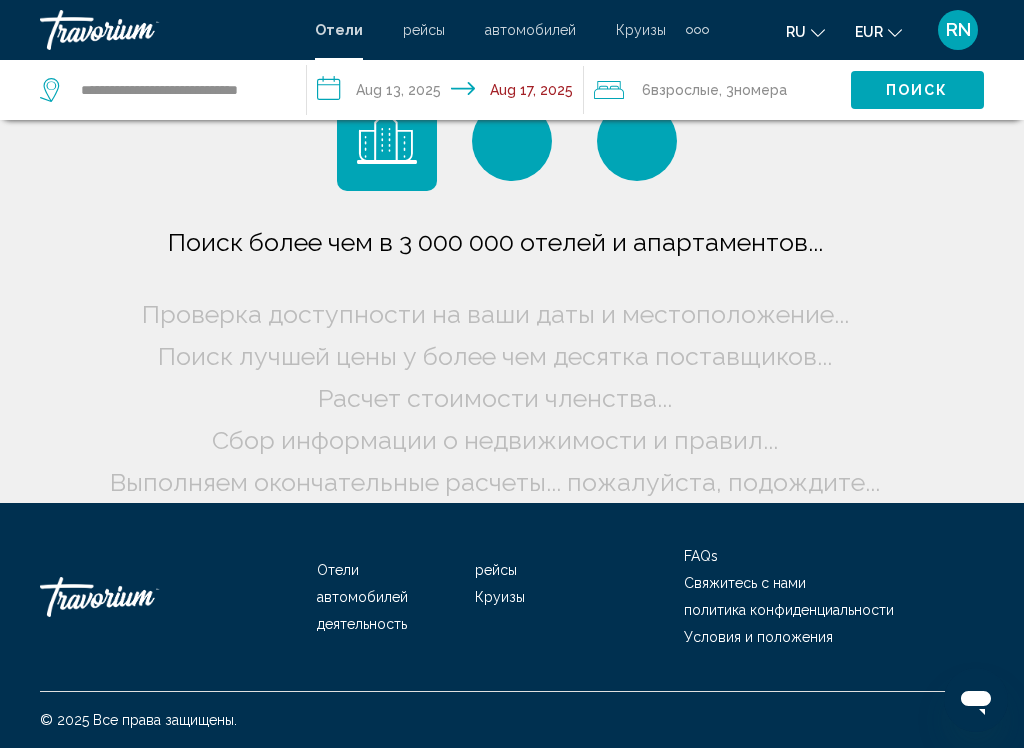 scroll, scrollTop: 59, scrollLeft: 0, axis: vertical 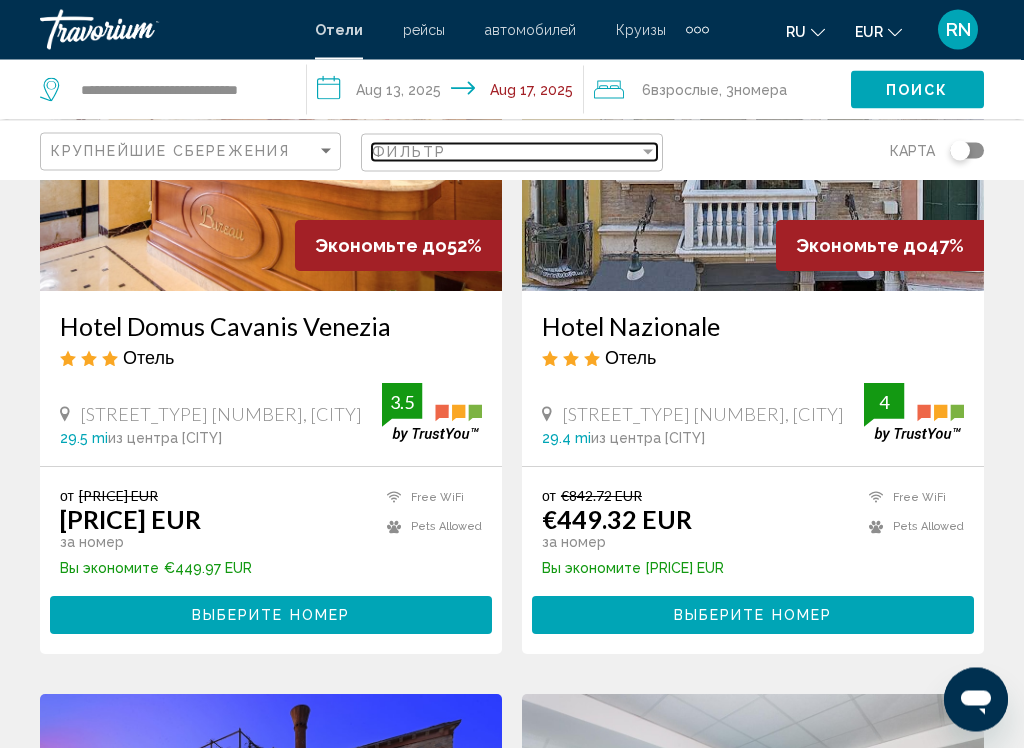 click on "Фильтр" at bounding box center (505, 152) 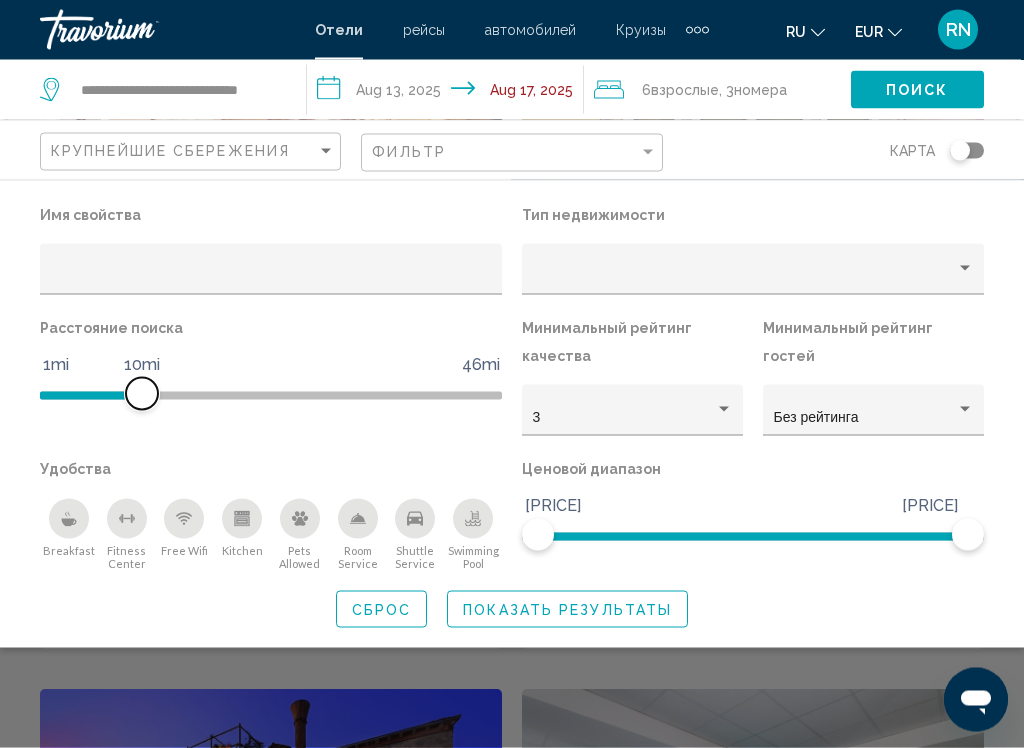 scroll, scrollTop: 283, scrollLeft: 0, axis: vertical 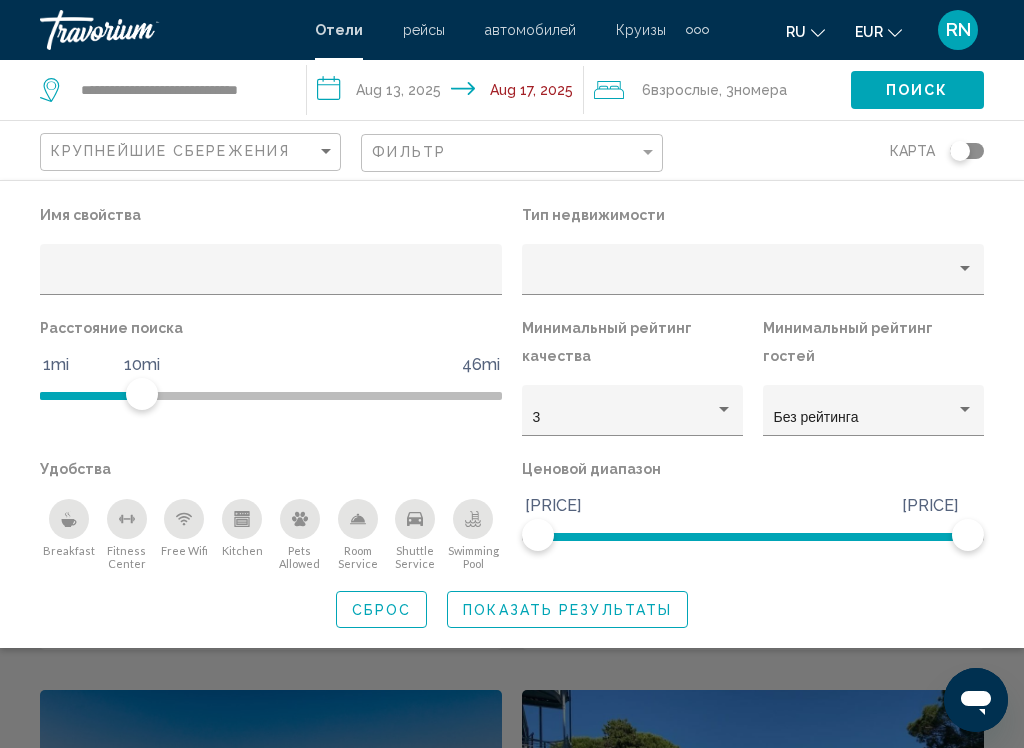click 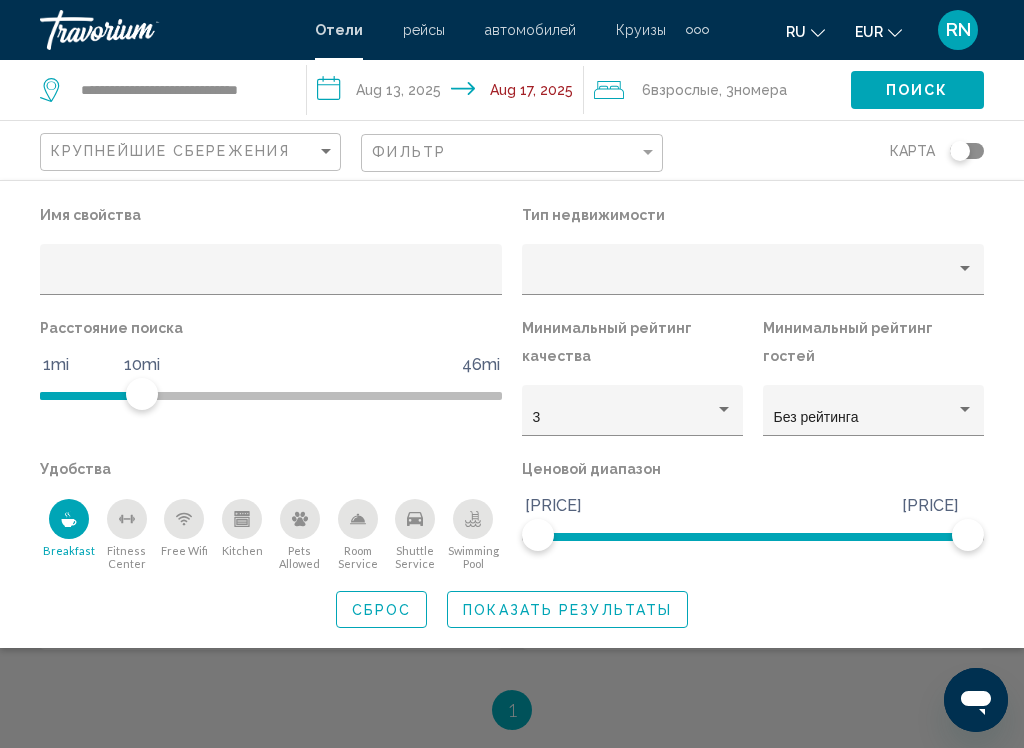 click on "Показать результаты" 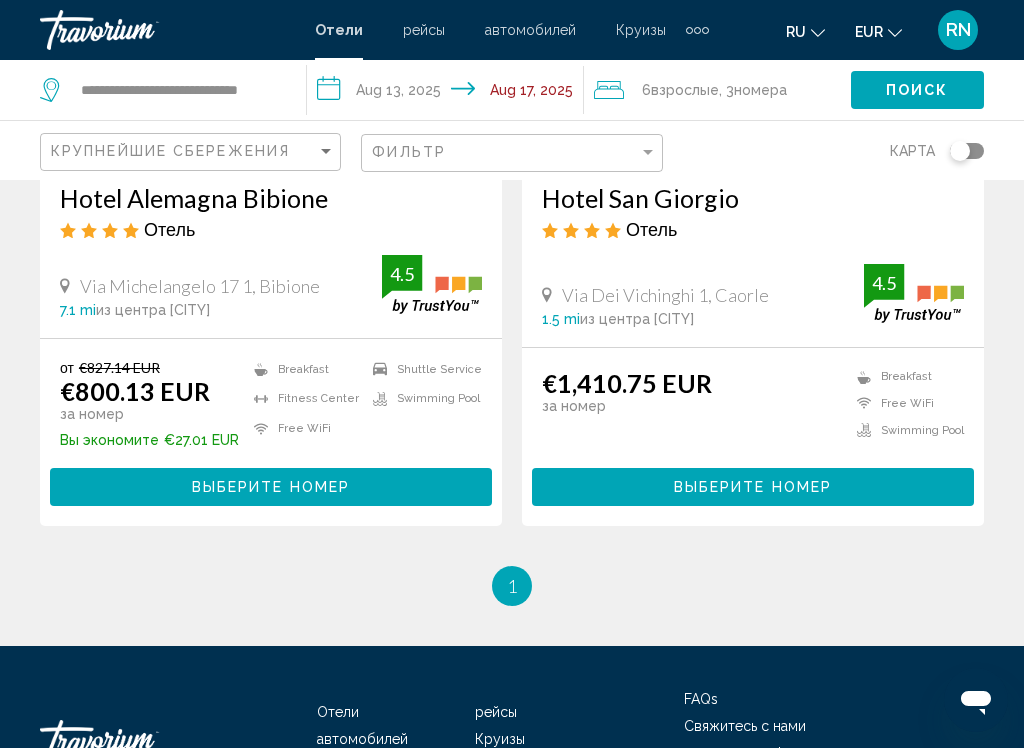 scroll, scrollTop: 407, scrollLeft: 0, axis: vertical 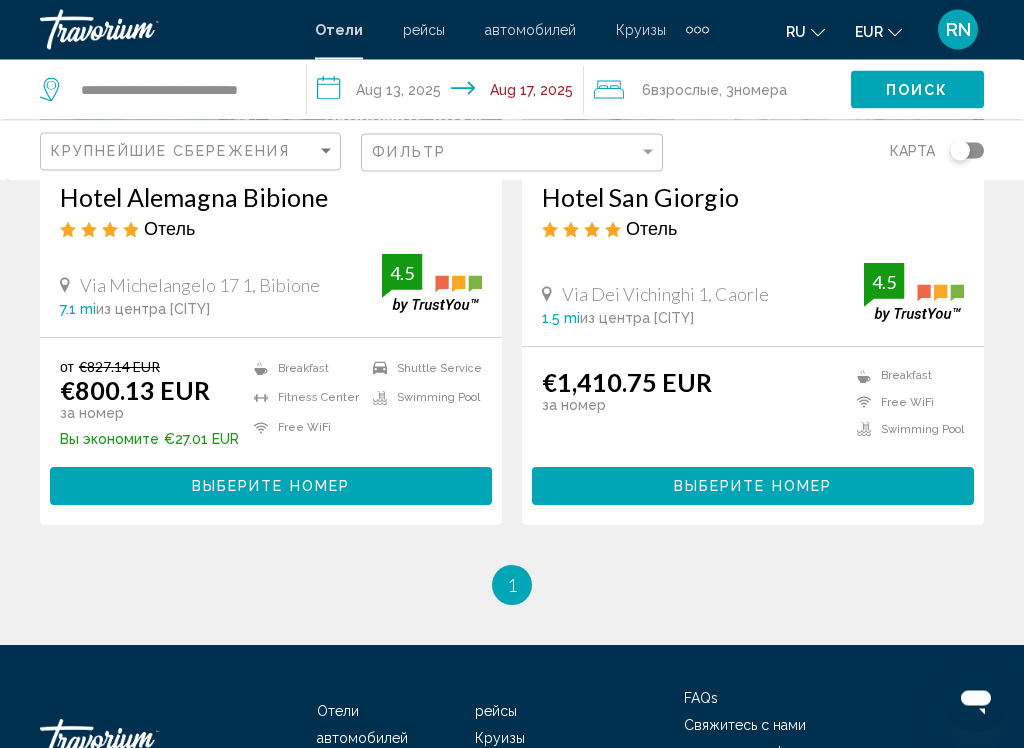 click on "Выберите номер" at bounding box center [271, 488] 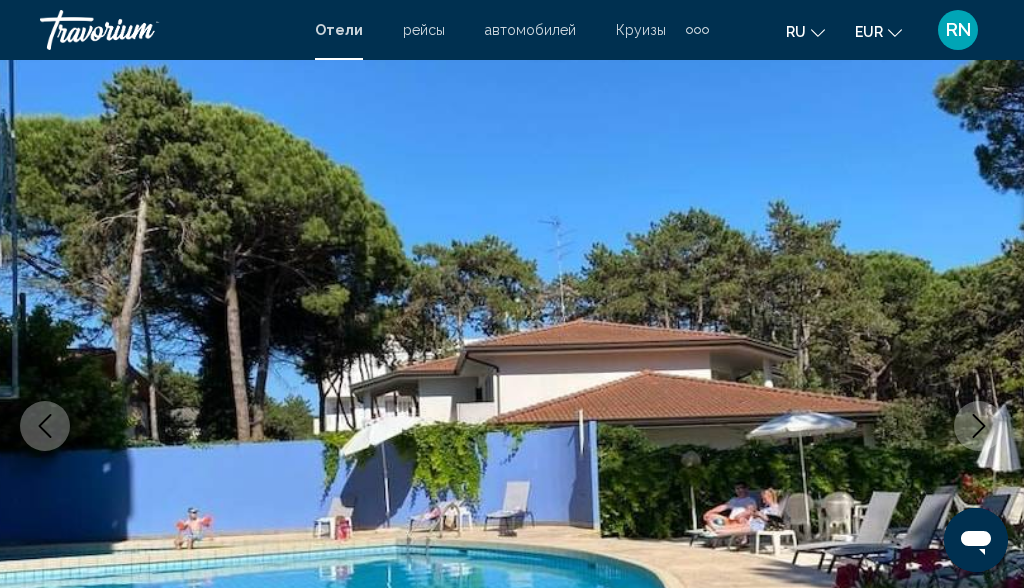 scroll, scrollTop: 0, scrollLeft: 0, axis: both 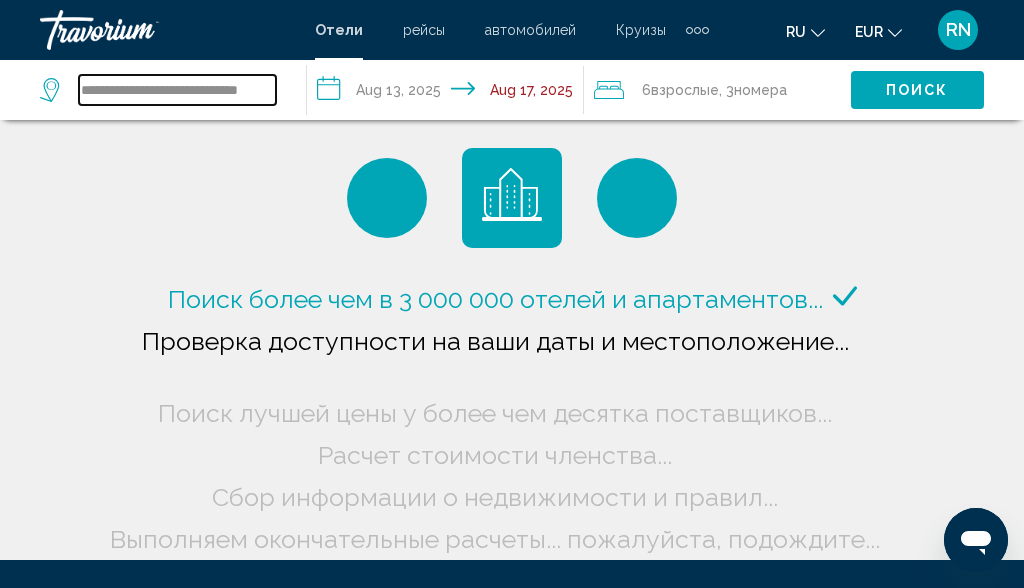 click on "**********" at bounding box center [177, 90] 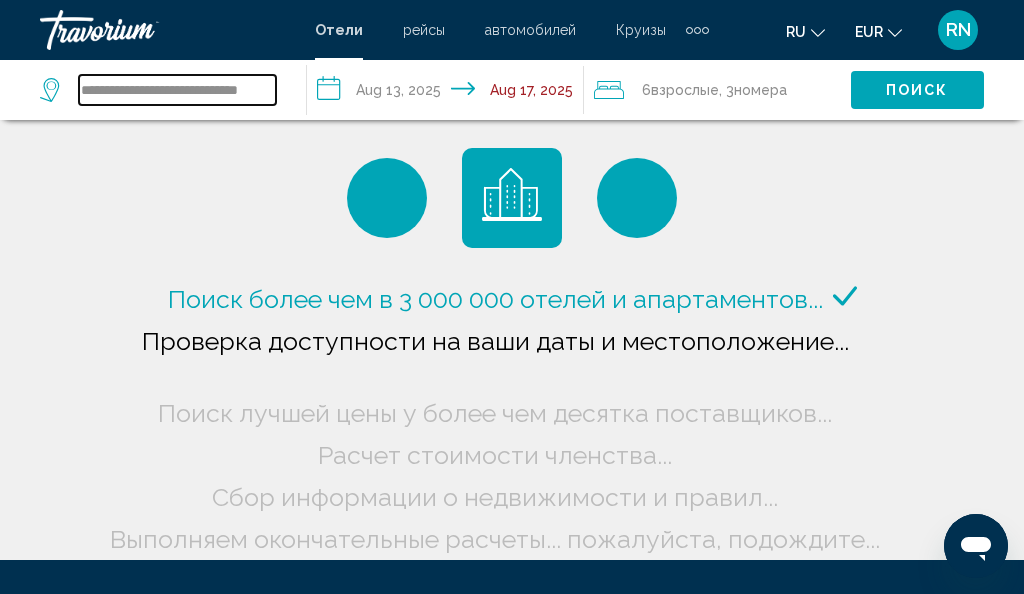 click on "**********" at bounding box center (177, 90) 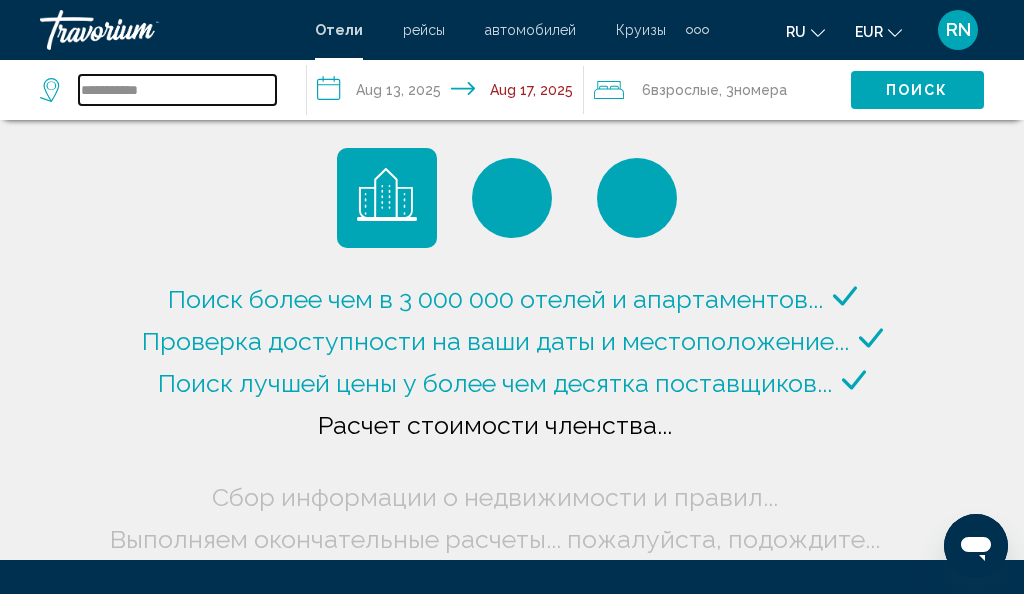 type on "**********" 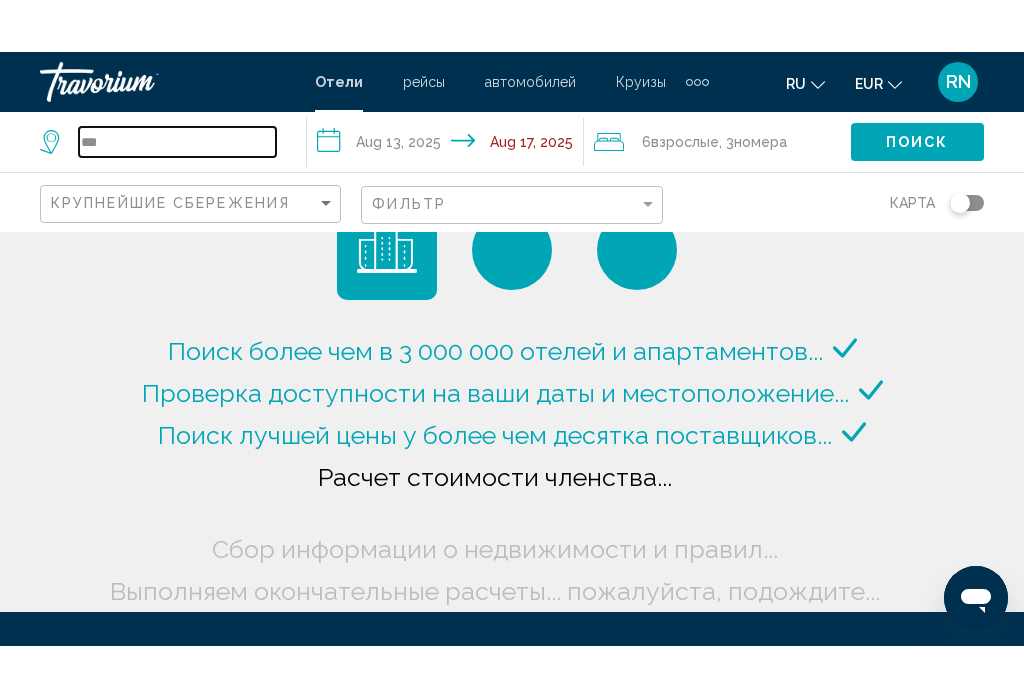 scroll, scrollTop: 0, scrollLeft: 0, axis: both 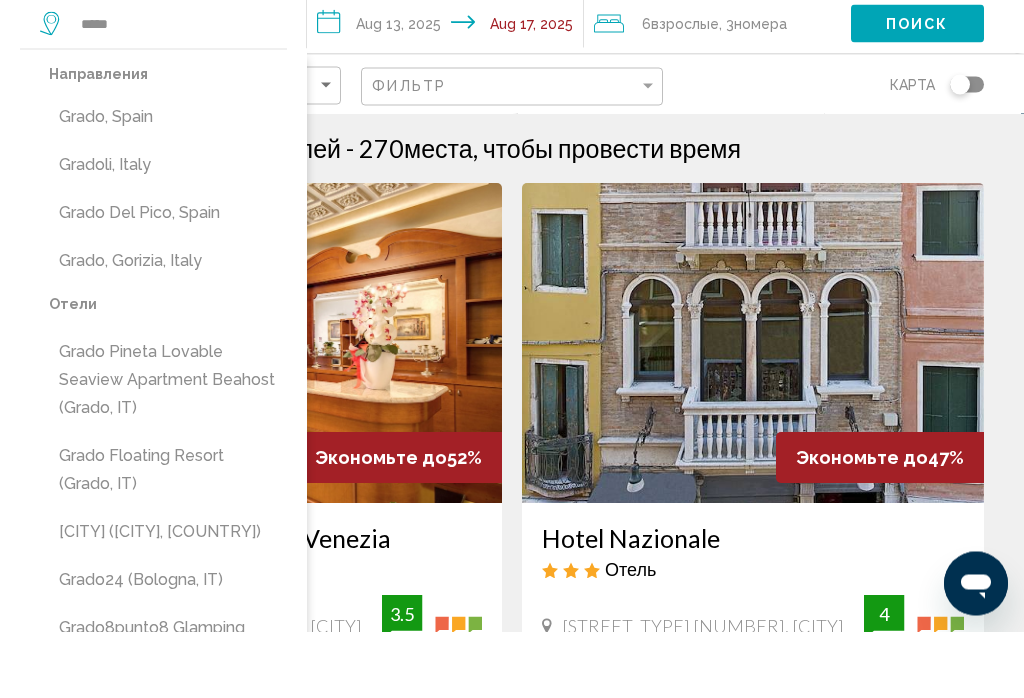 click on "Grado, Gorizia, Italy" at bounding box center (168, 327) 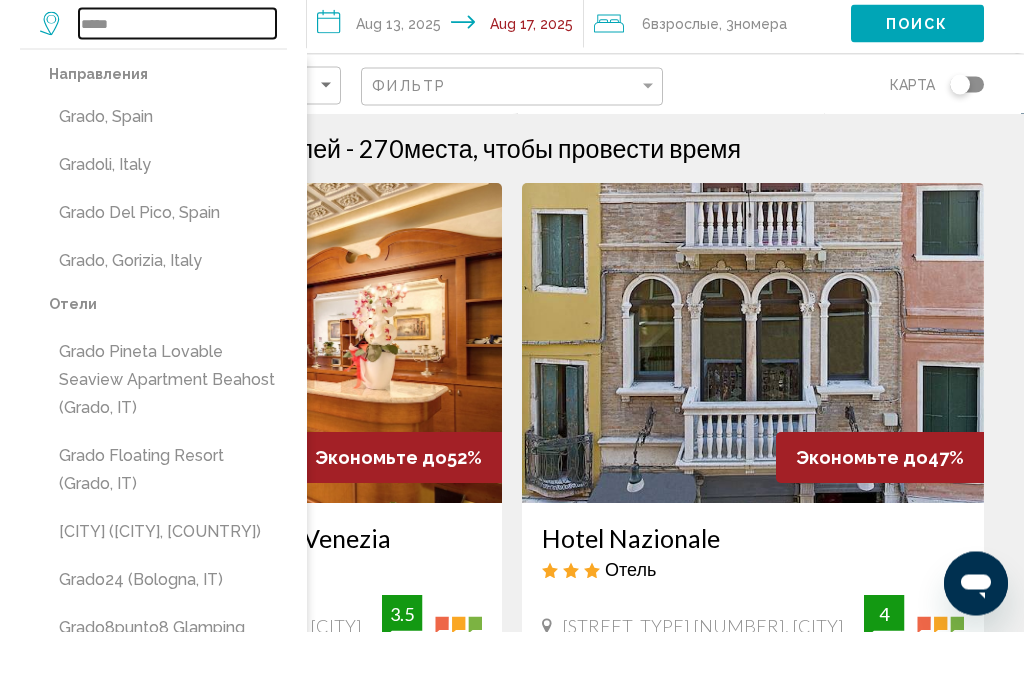 type on "**********" 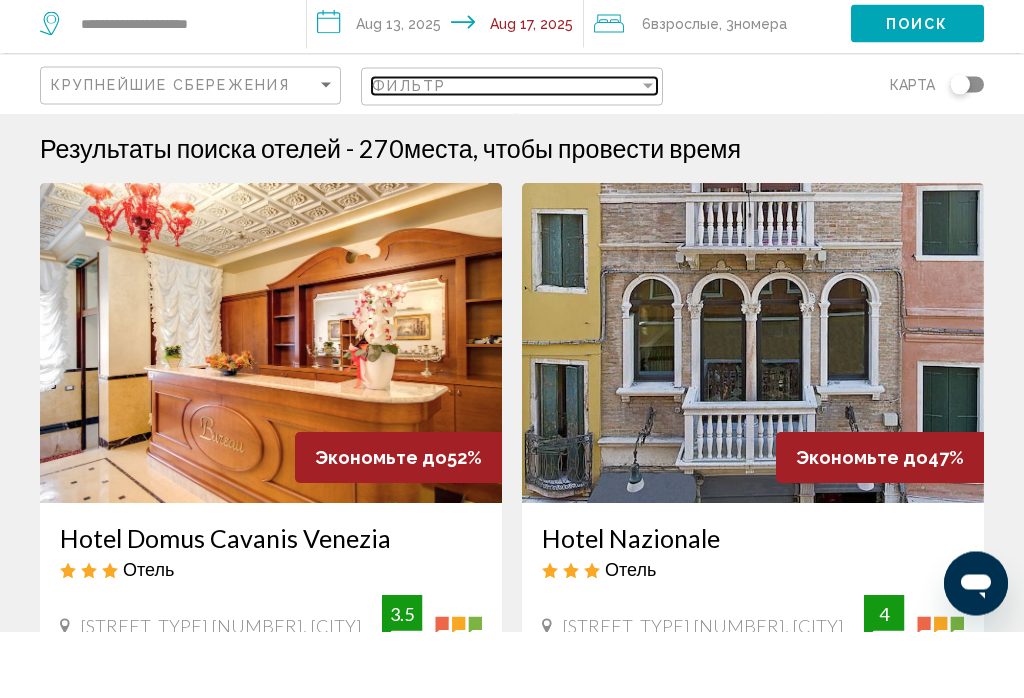 click on "Фильтр" at bounding box center (505, 152) 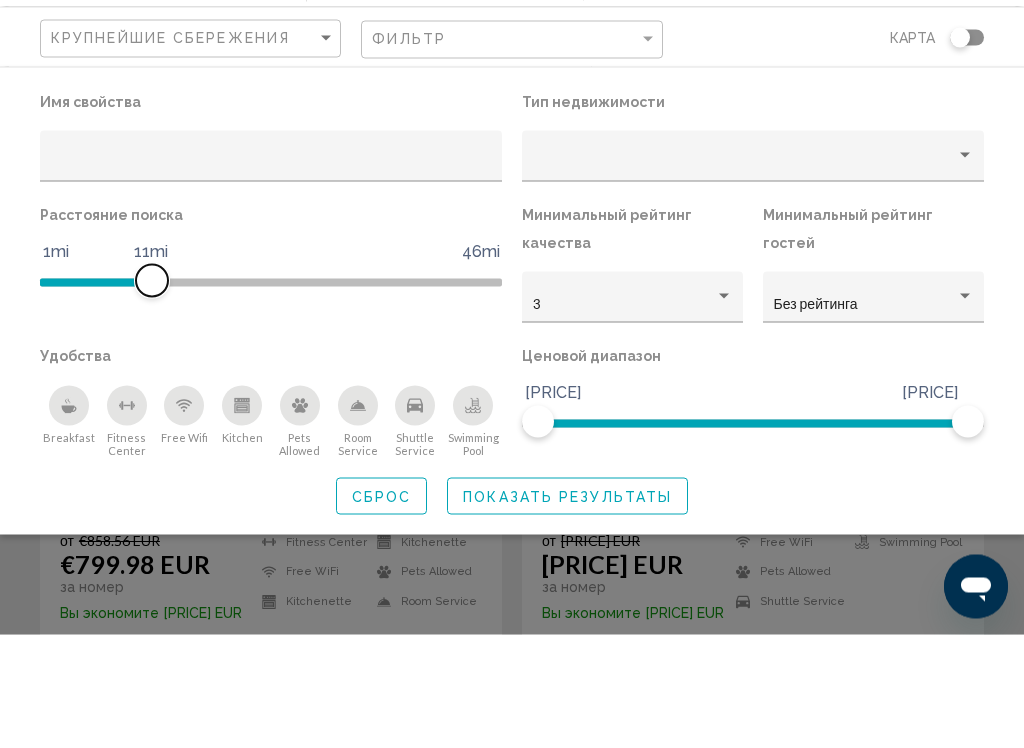 scroll, scrollTop: 124, scrollLeft: 0, axis: vertical 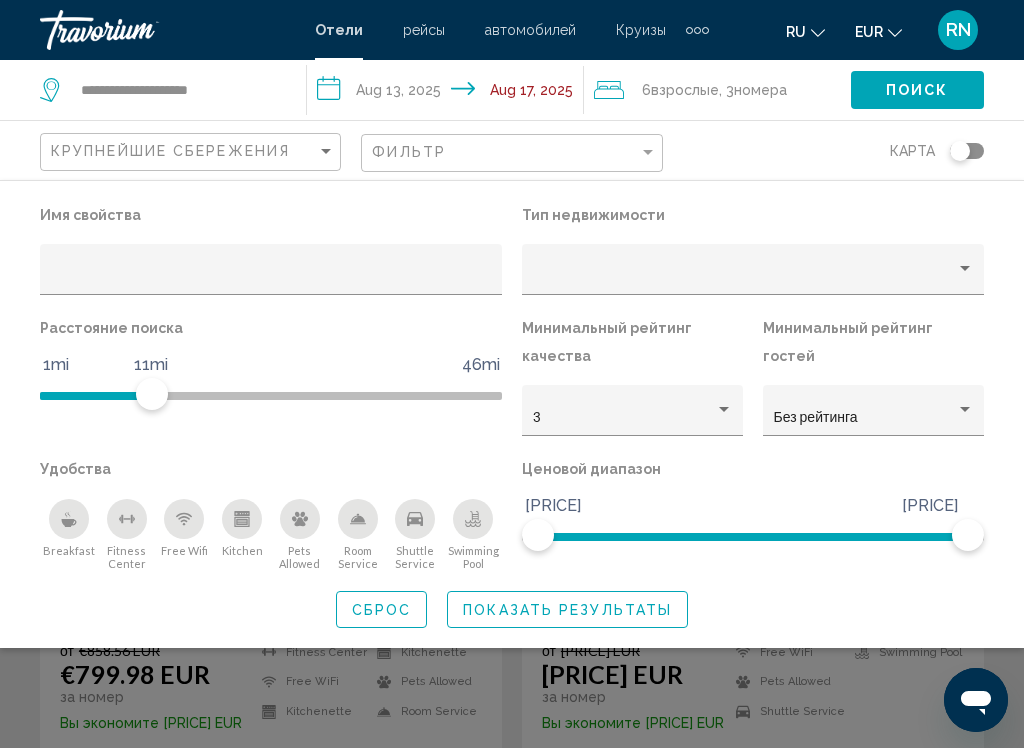 click 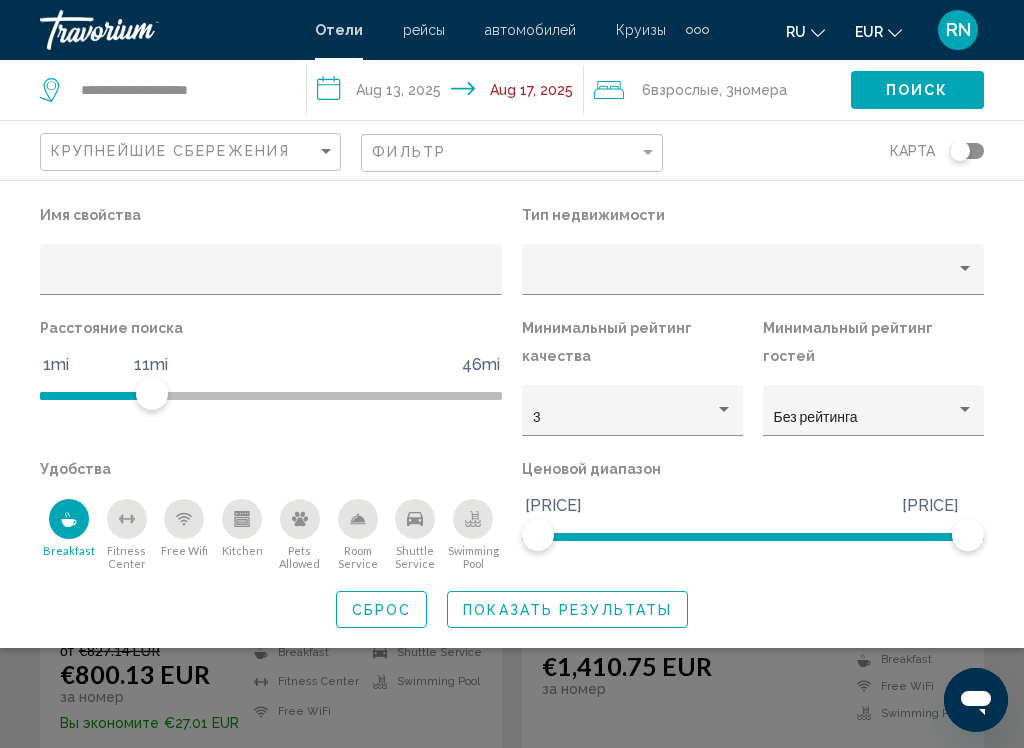 click on "Показать результаты" 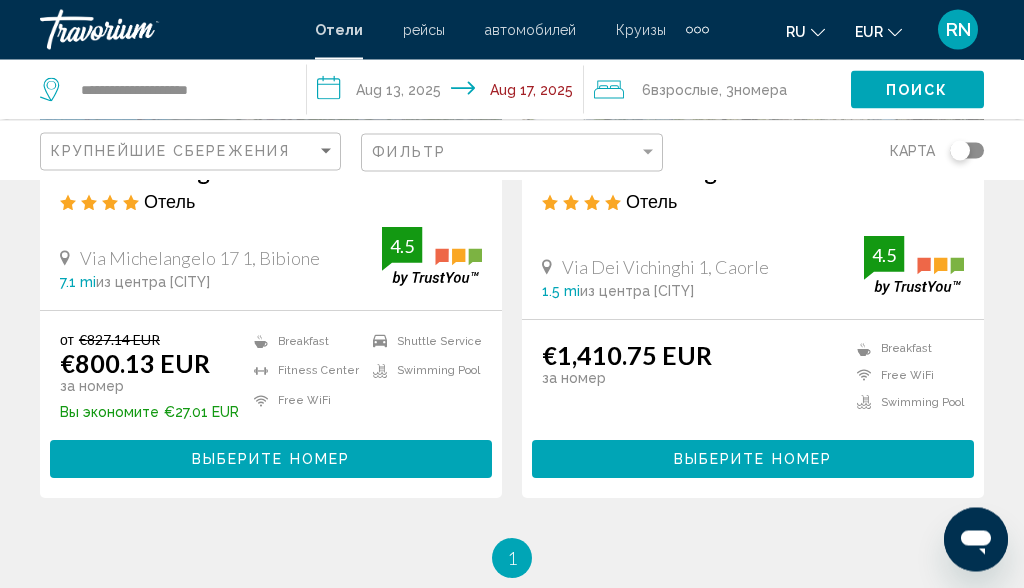 scroll, scrollTop: 434, scrollLeft: 0, axis: vertical 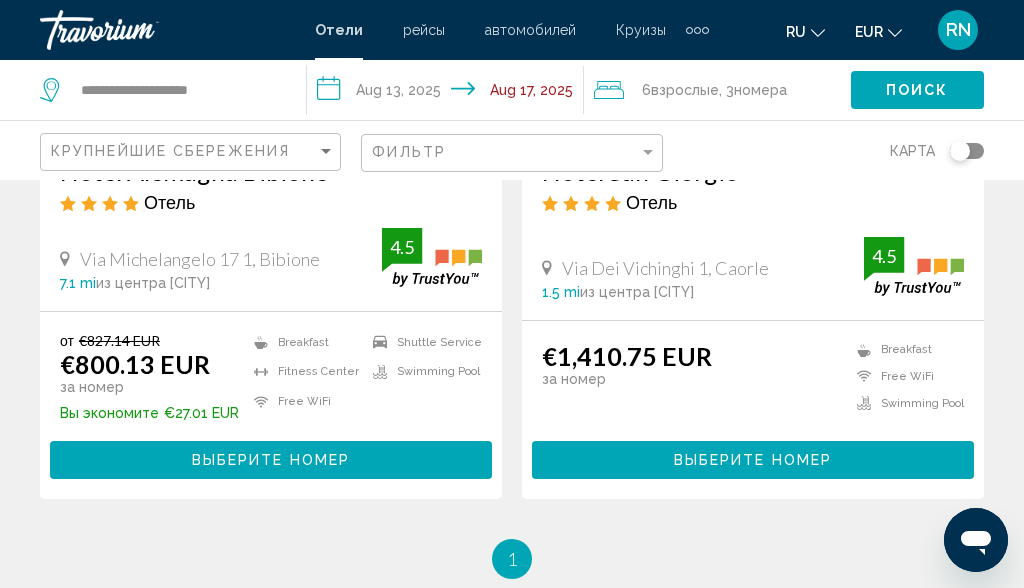 click on "Выберите номер" at bounding box center (753, 461) 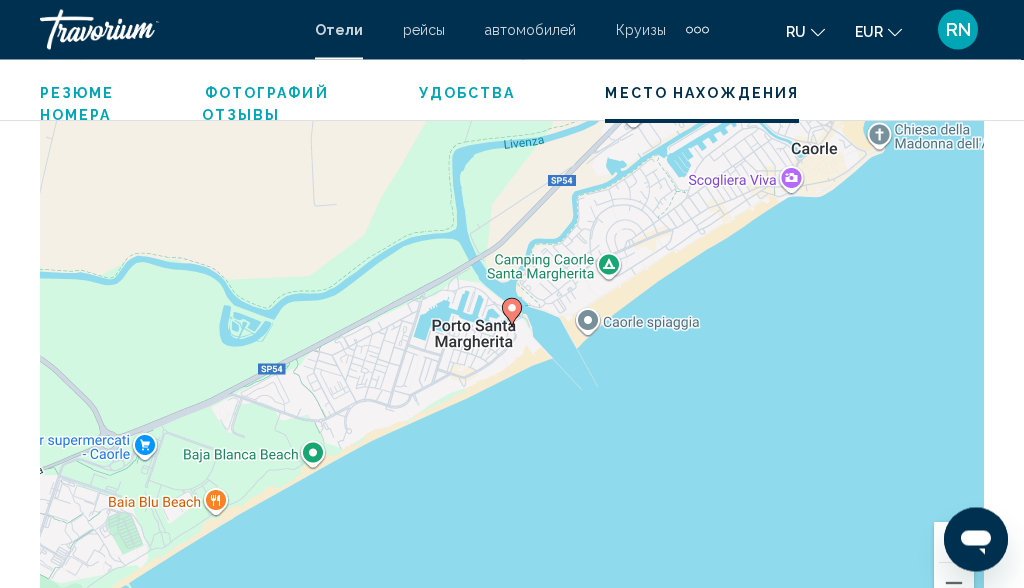 scroll, scrollTop: 2503, scrollLeft: 0, axis: vertical 